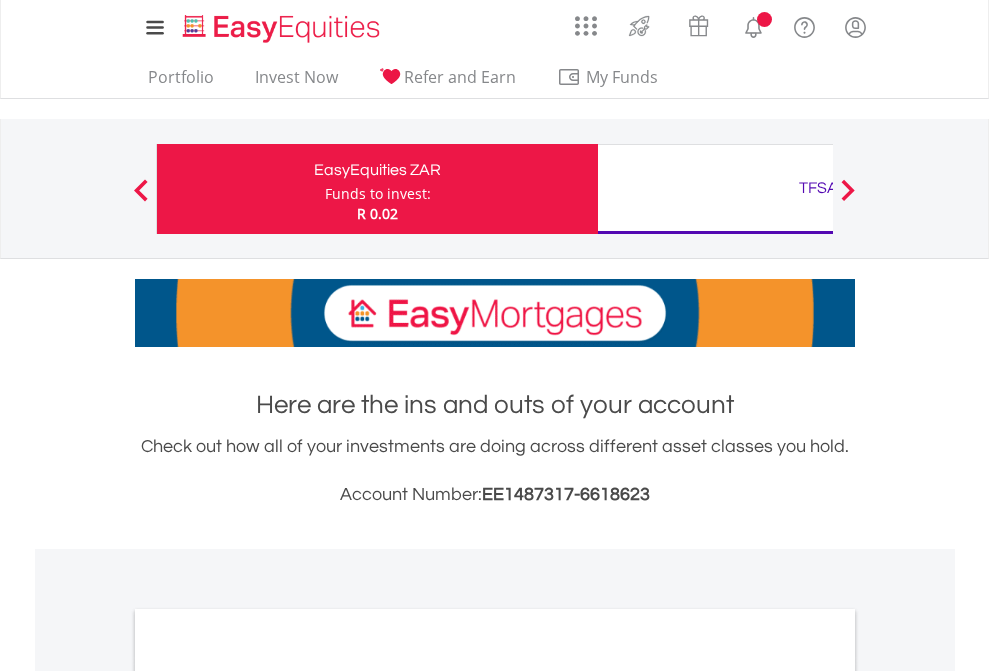 scroll, scrollTop: 0, scrollLeft: 0, axis: both 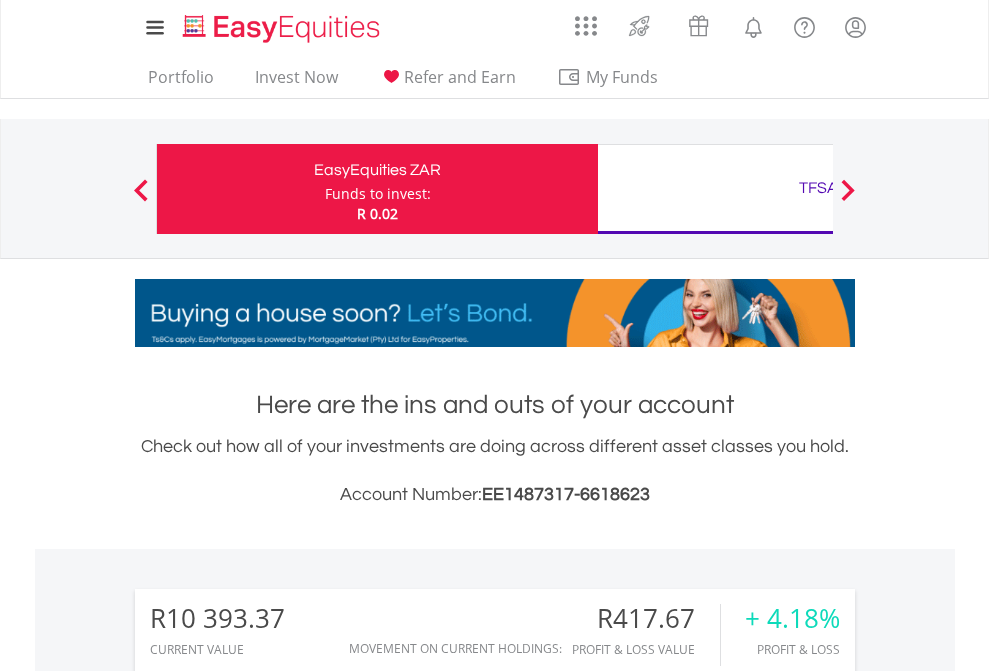 click on "Funds to invest:" at bounding box center [378, 194] 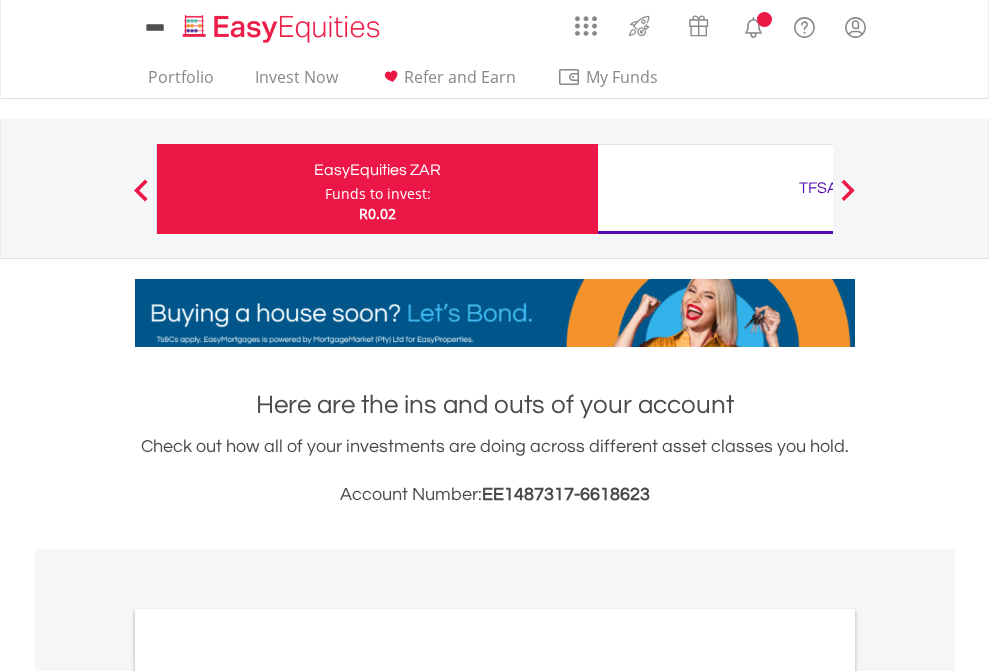 scroll, scrollTop: 0, scrollLeft: 0, axis: both 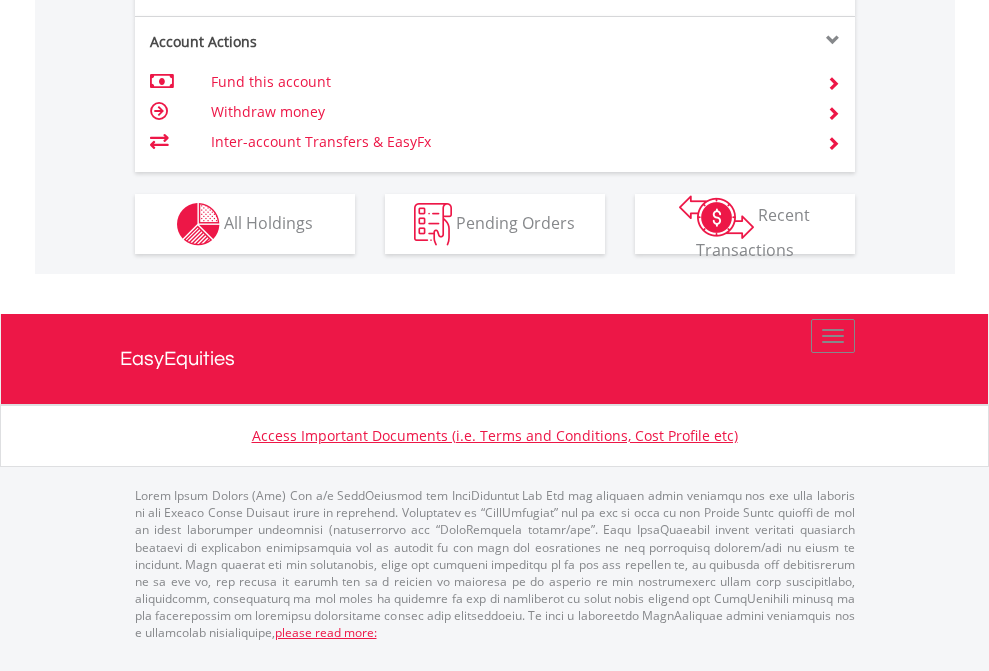 click on "Investment types" at bounding box center [706, -337] 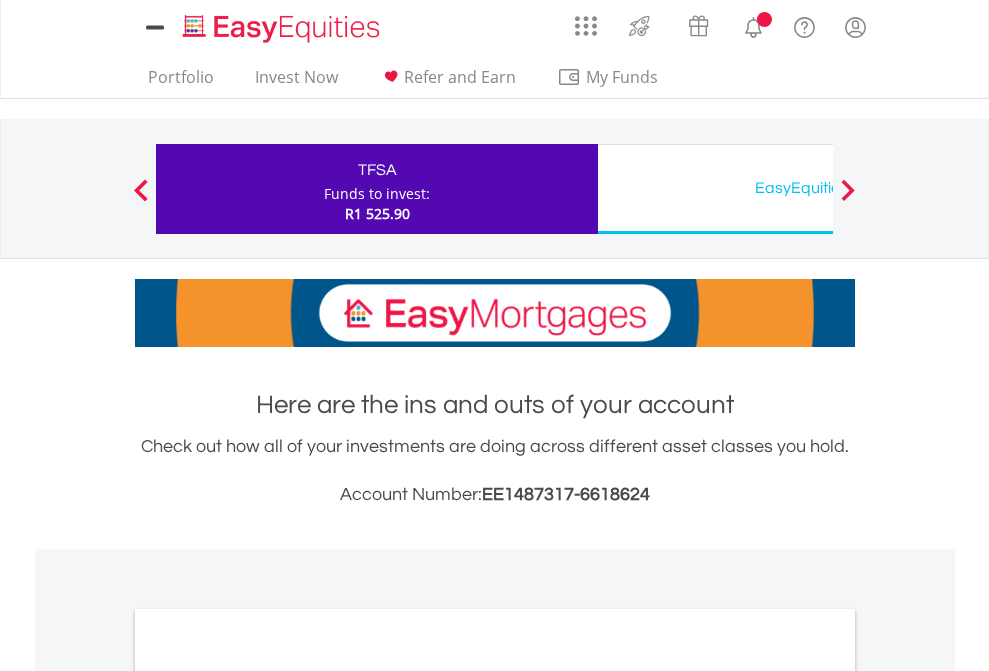 scroll, scrollTop: 0, scrollLeft: 0, axis: both 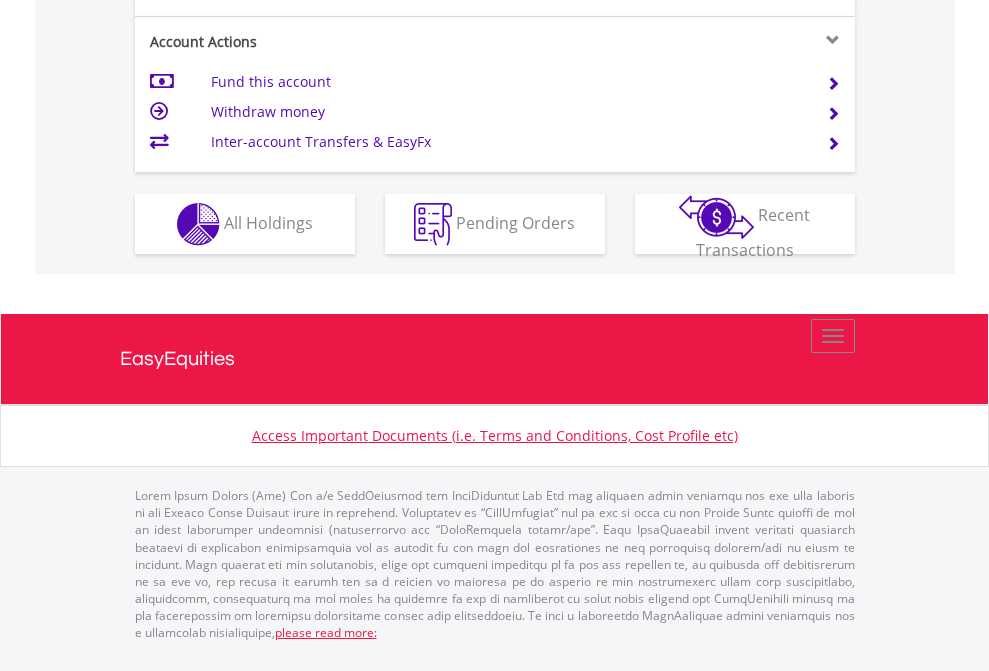 click on "Investment types" at bounding box center (706, -337) 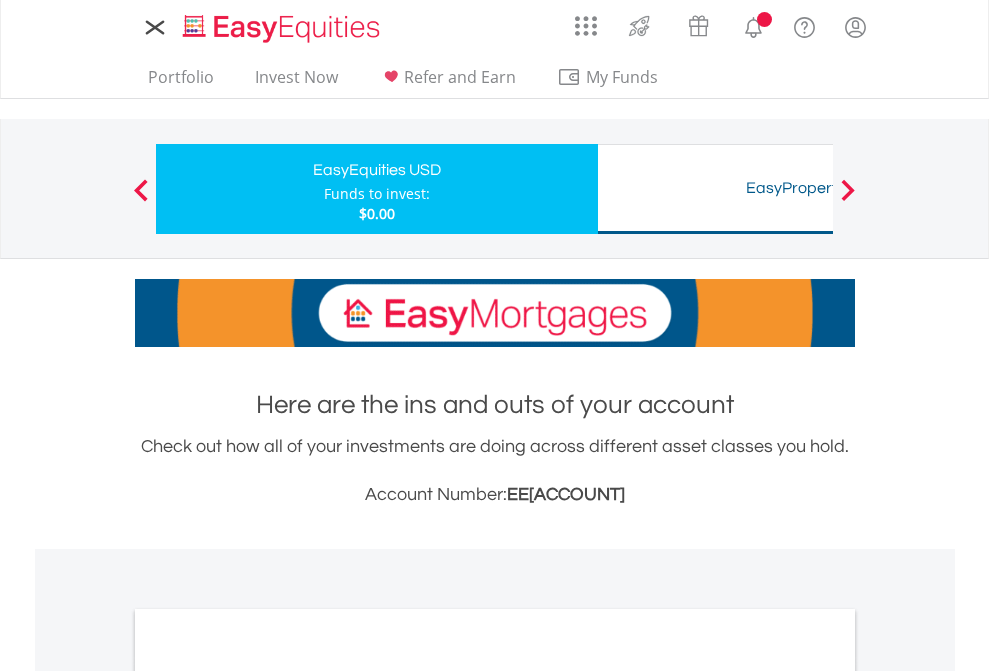 scroll, scrollTop: 0, scrollLeft: 0, axis: both 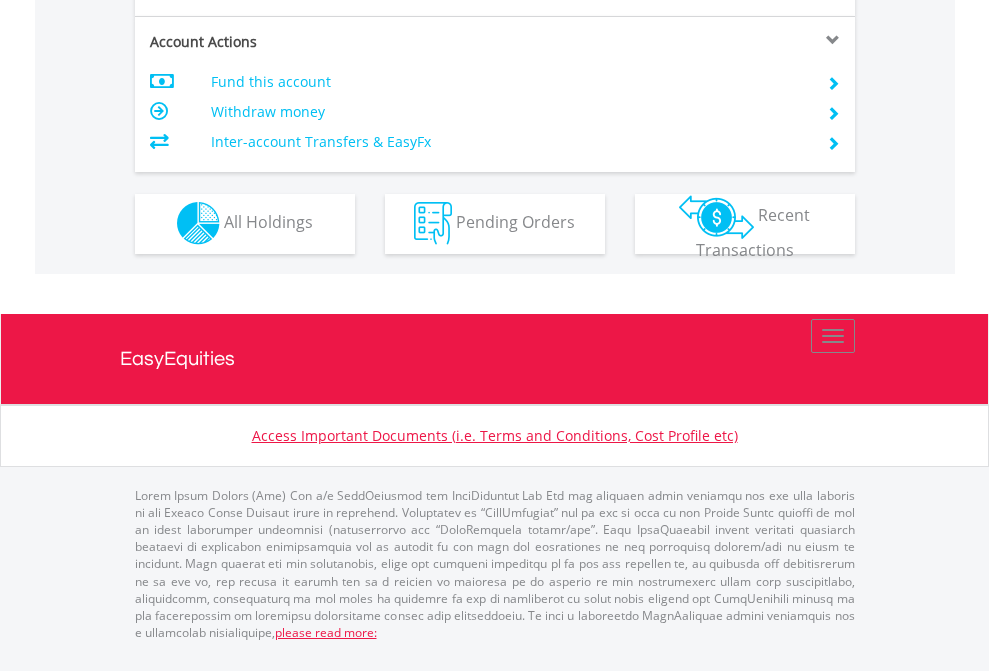 click on "Investment types" at bounding box center [706, -353] 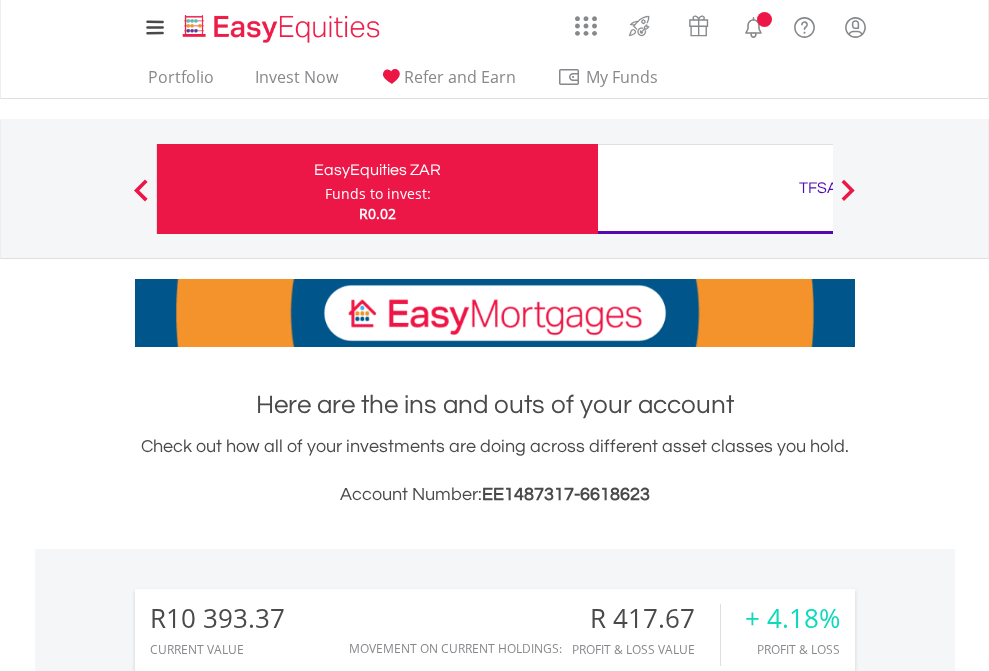 scroll, scrollTop: 1493, scrollLeft: 0, axis: vertical 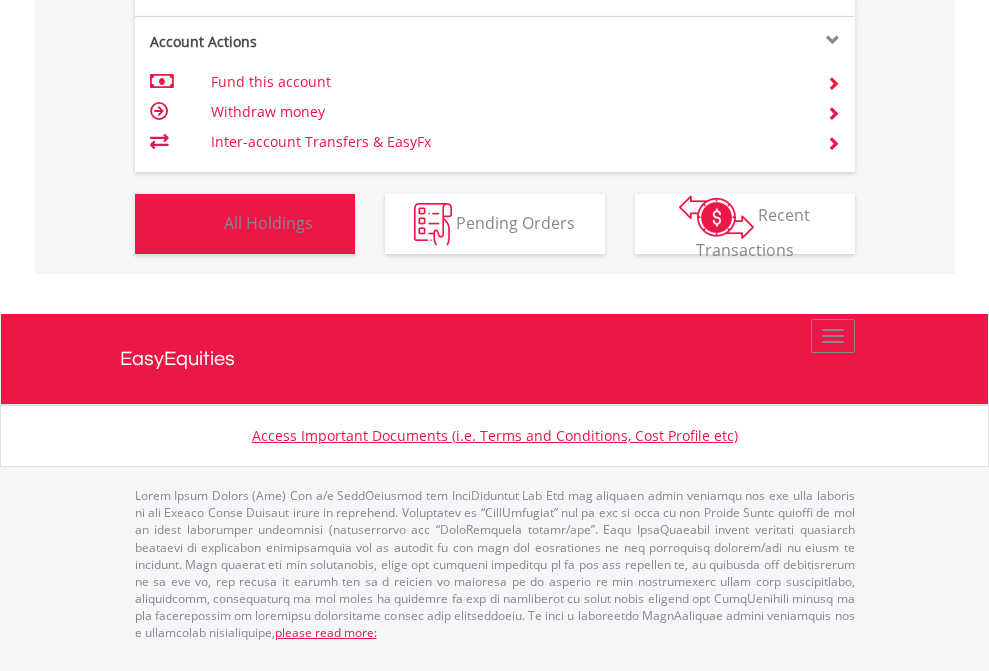 click on "All Holdings" at bounding box center [268, 222] 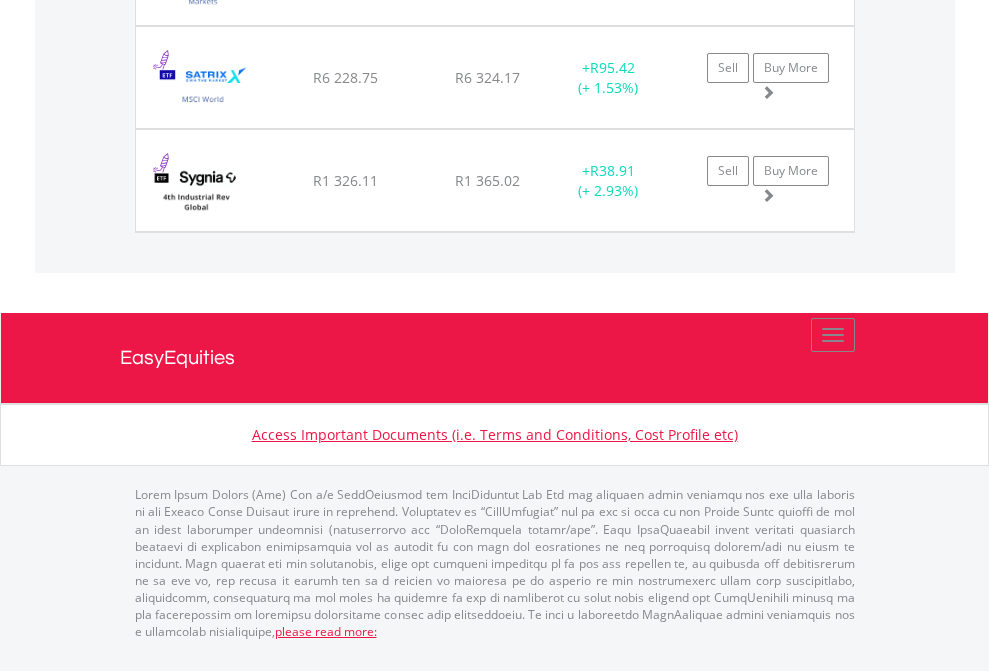 click on "TFSA" at bounding box center [818, -1648] 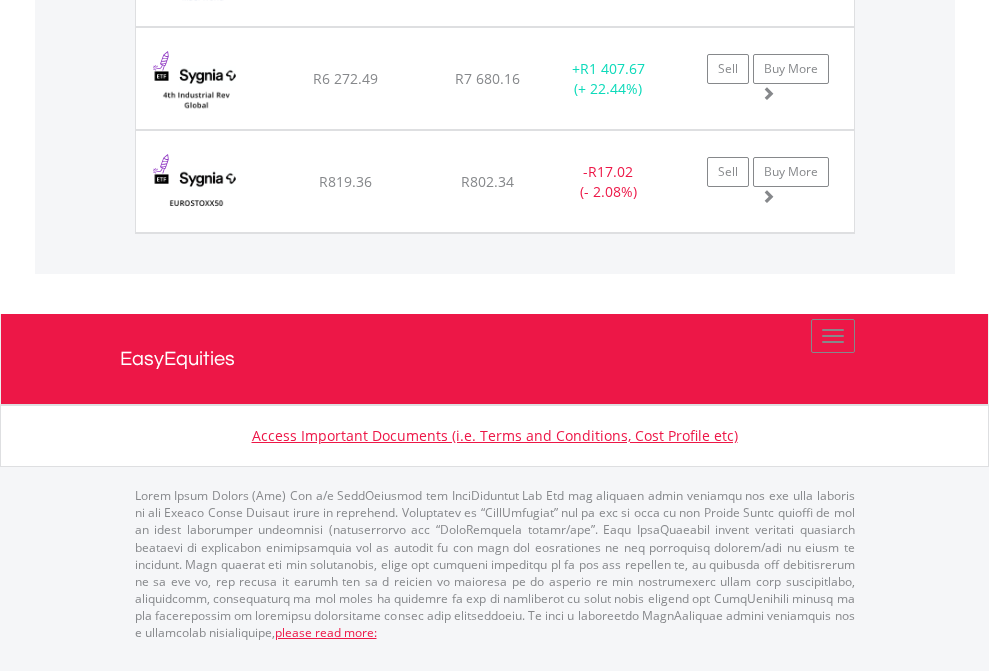 click on "EasyEquities USD" at bounding box center [818, -1483] 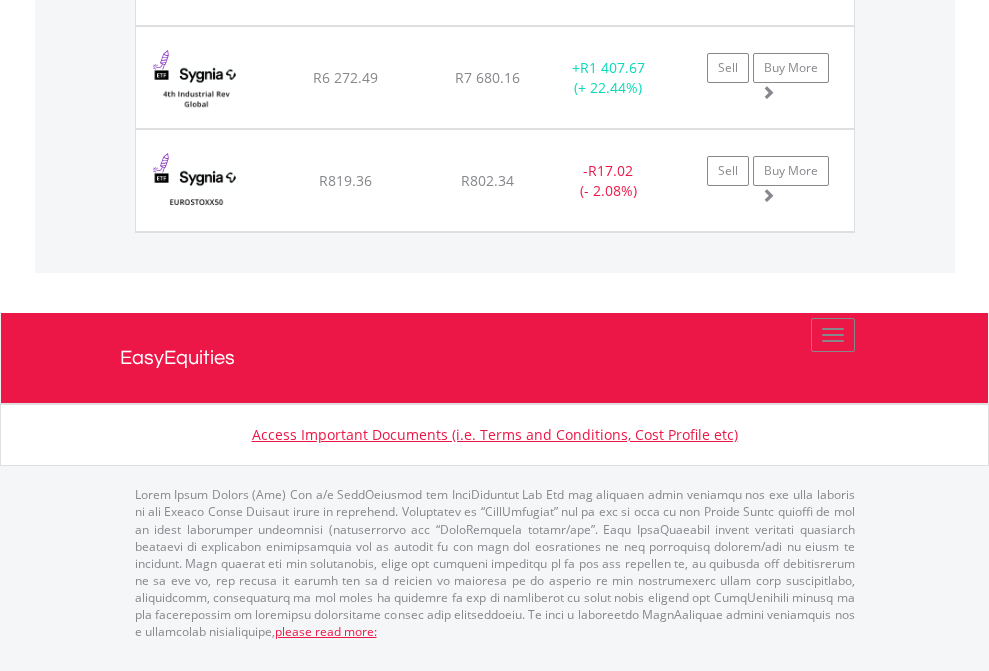 scroll, scrollTop: 144, scrollLeft: 0, axis: vertical 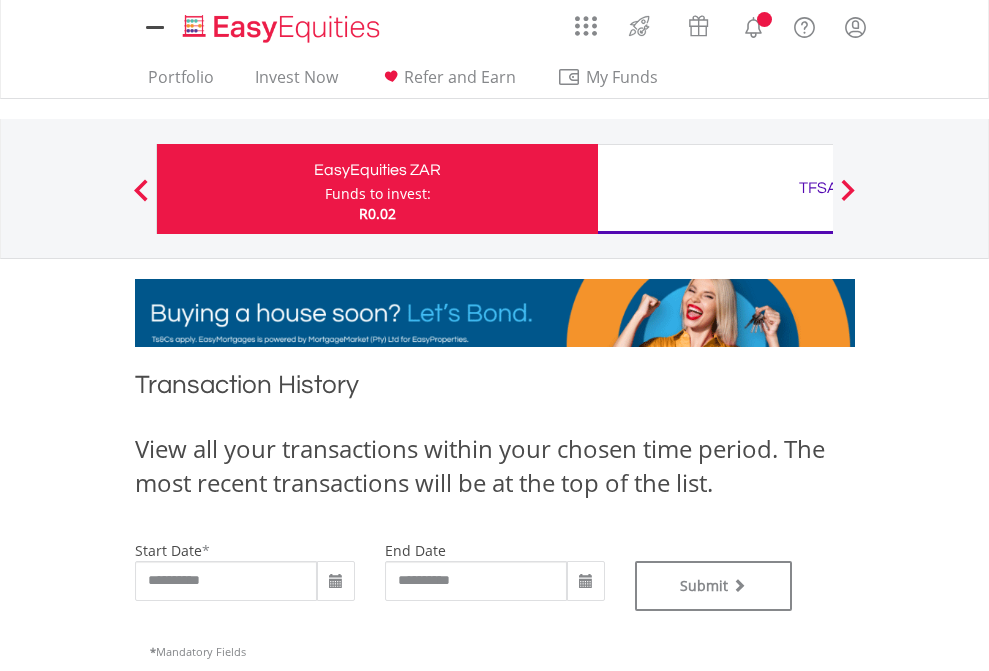 type on "**********" 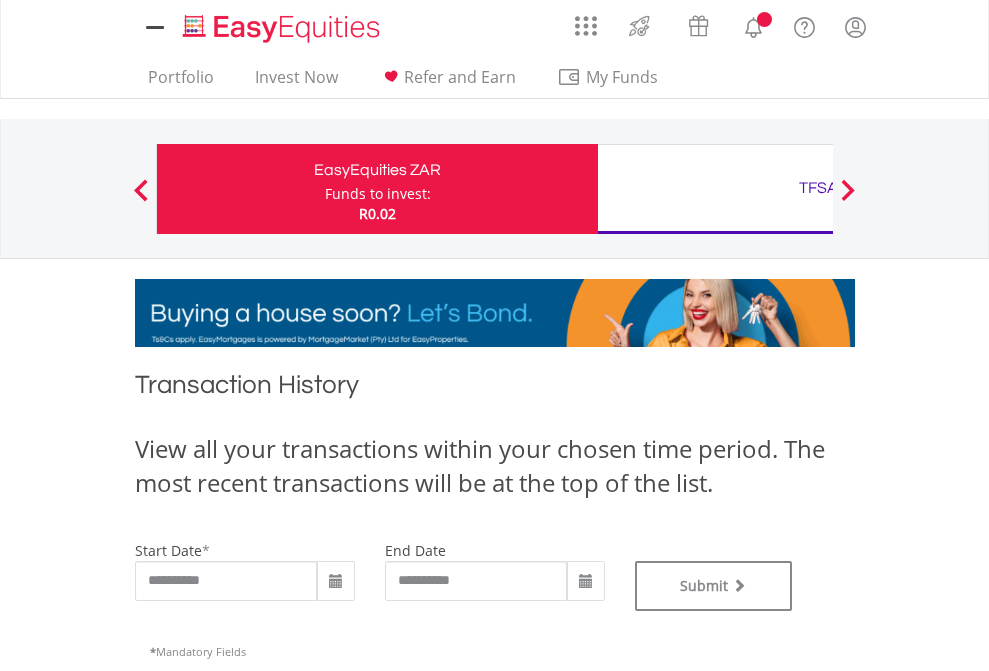 type on "**********" 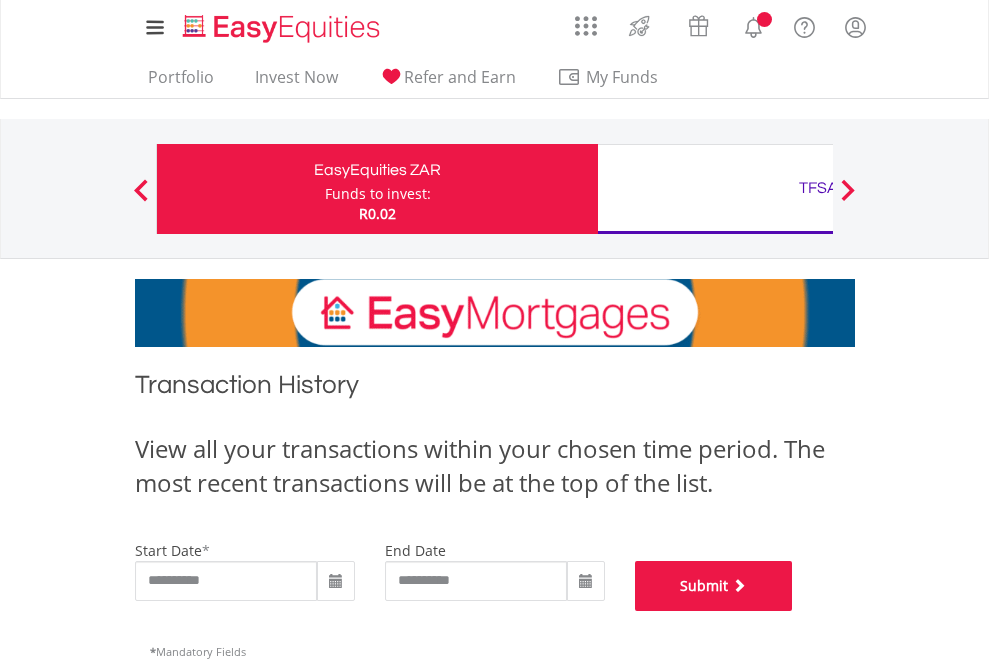 click on "Submit" at bounding box center (714, 586) 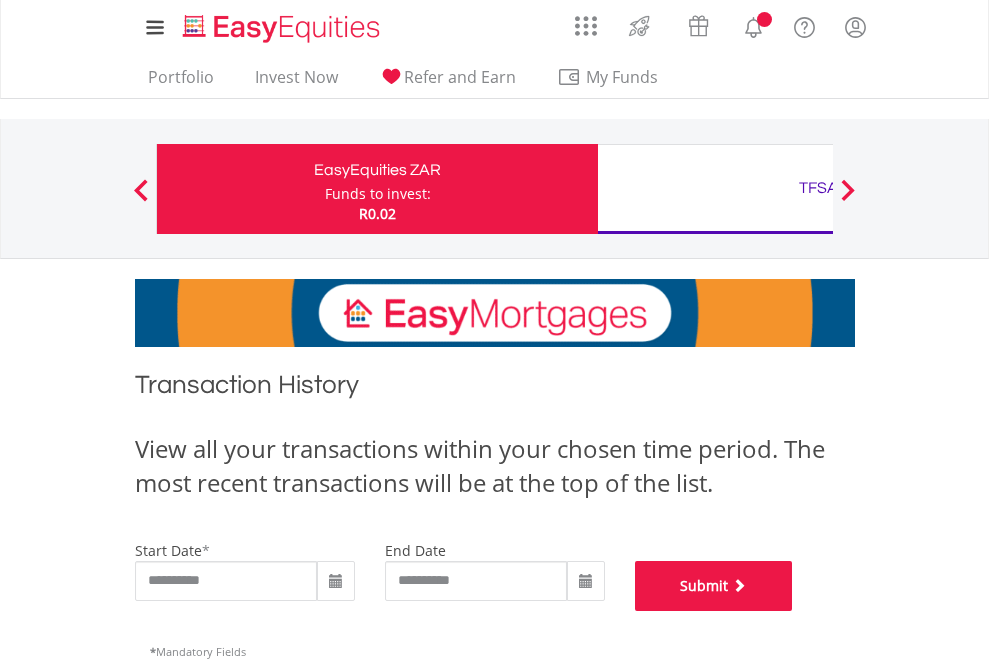 scroll, scrollTop: 811, scrollLeft: 0, axis: vertical 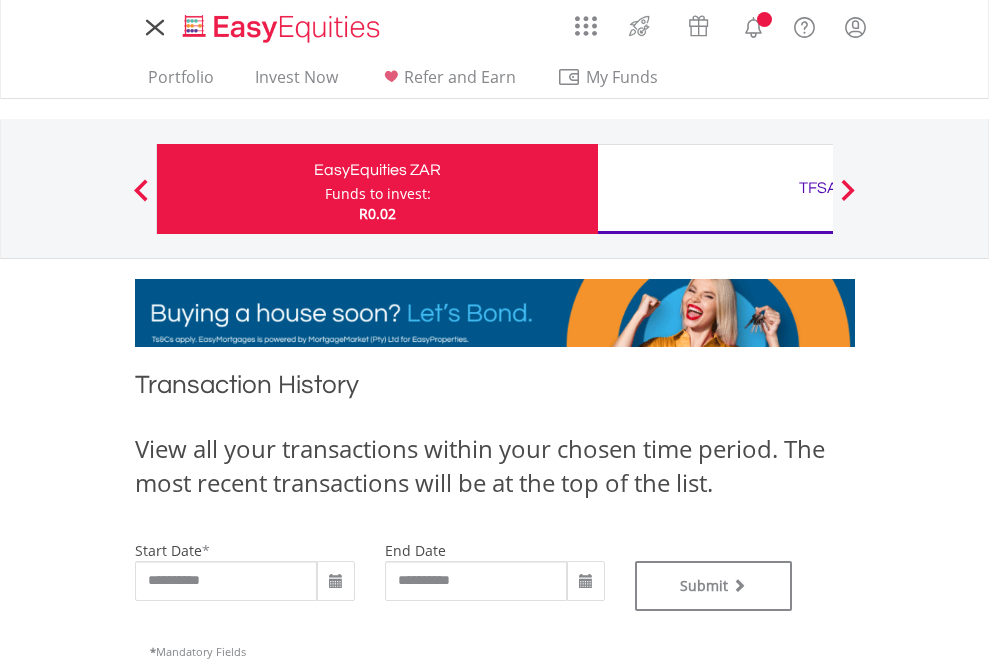 click on "TFSA" at bounding box center (818, 188) 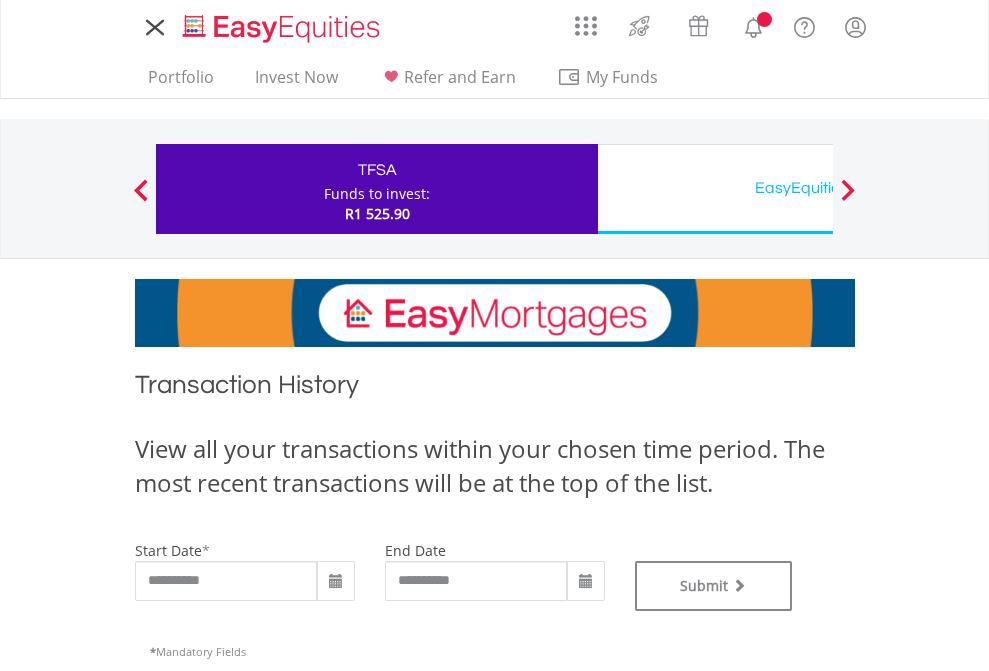 scroll, scrollTop: 0, scrollLeft: 0, axis: both 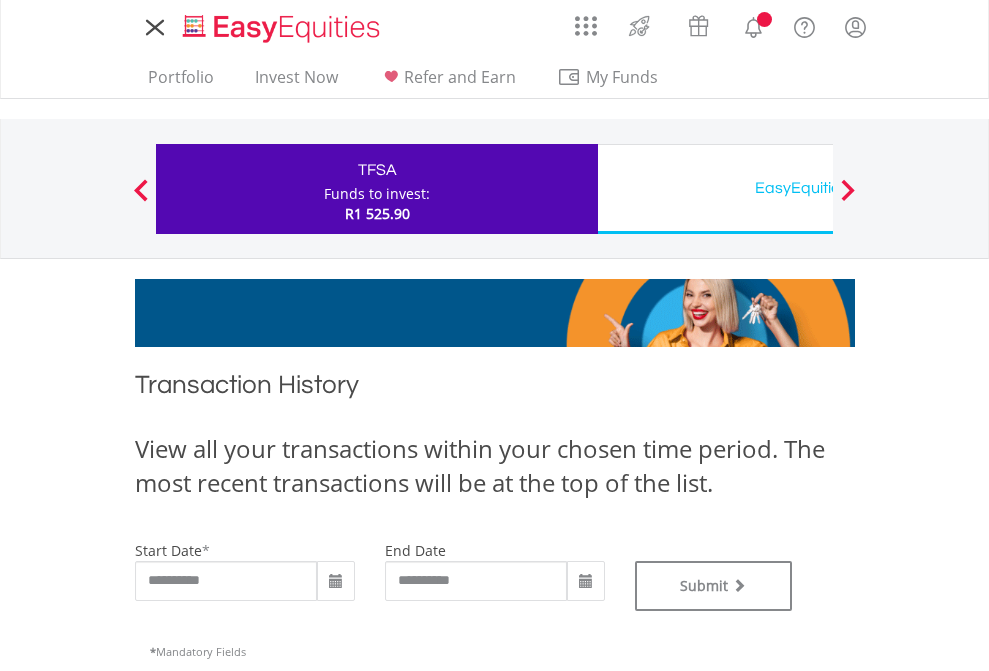 type on "**********" 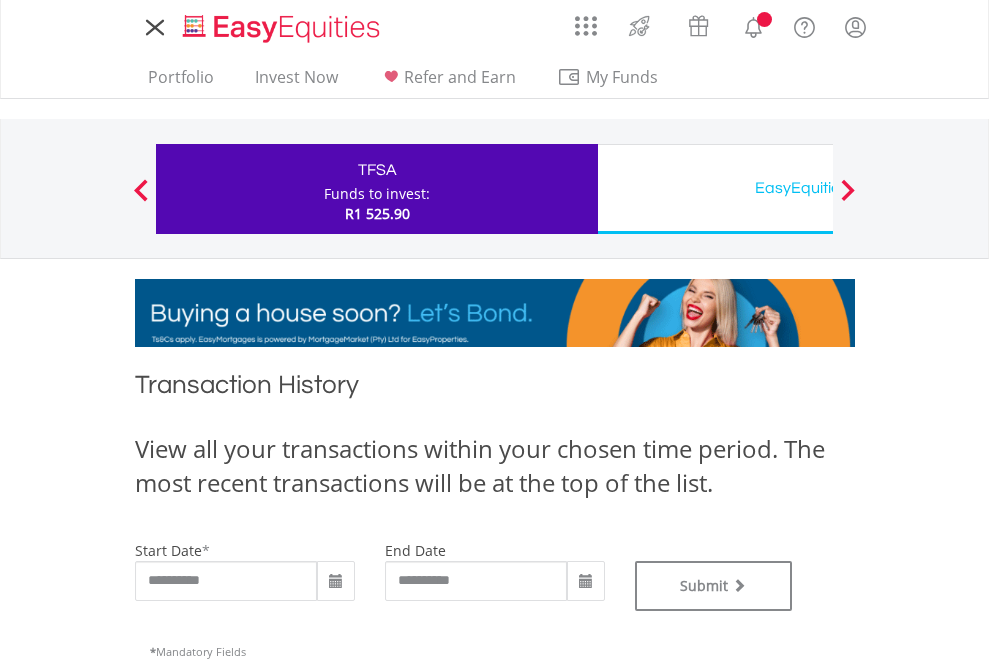 type on "**********" 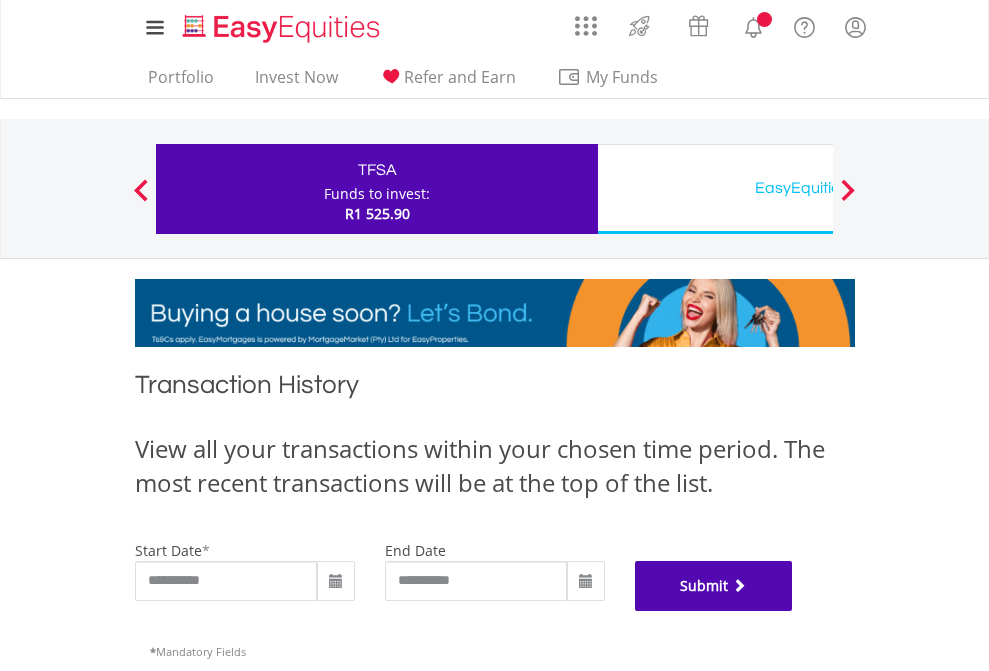 click on "Submit" at bounding box center [714, 586] 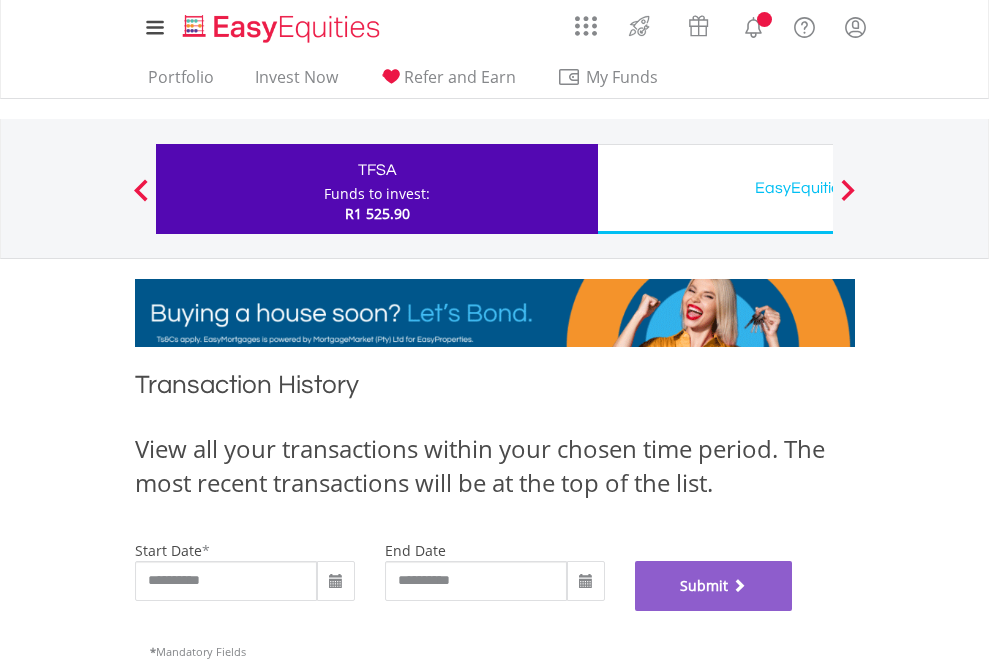scroll, scrollTop: 811, scrollLeft: 0, axis: vertical 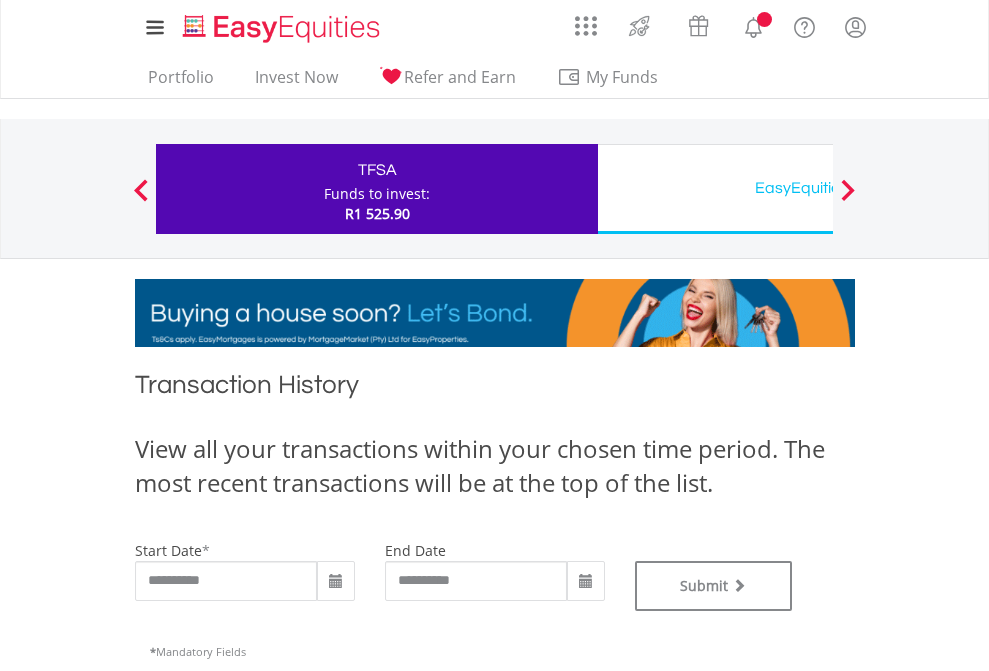 click on "EasyEquities USD" at bounding box center [818, 188] 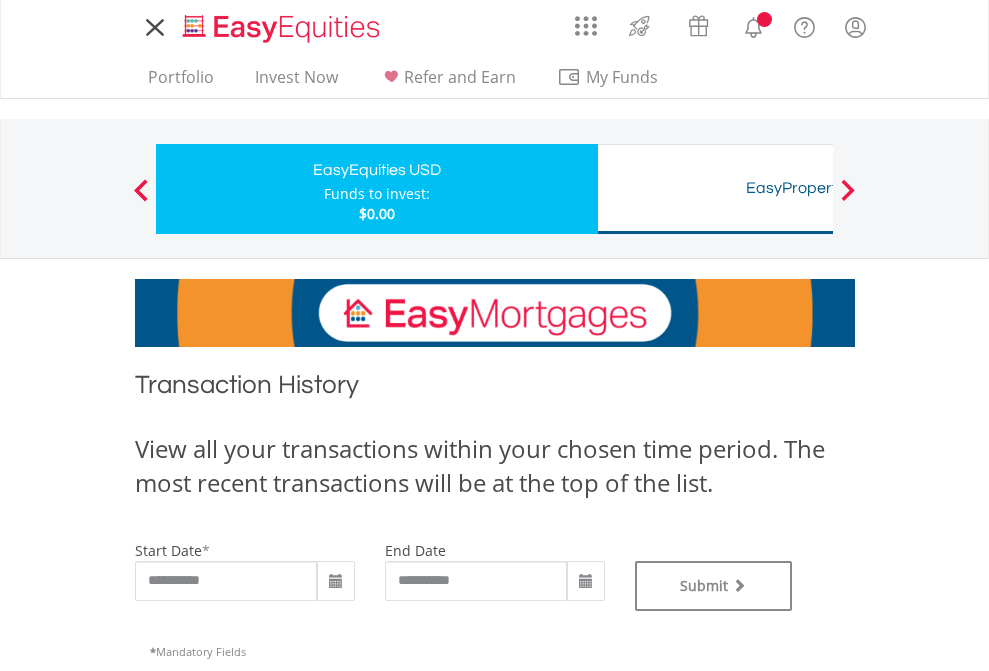 scroll, scrollTop: 0, scrollLeft: 0, axis: both 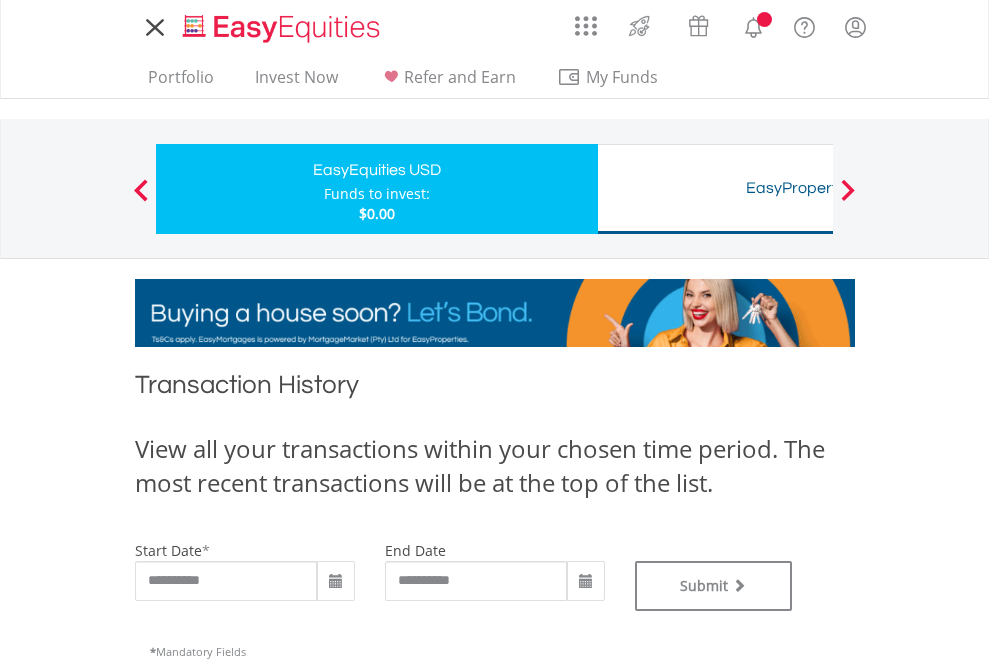 type on "**********" 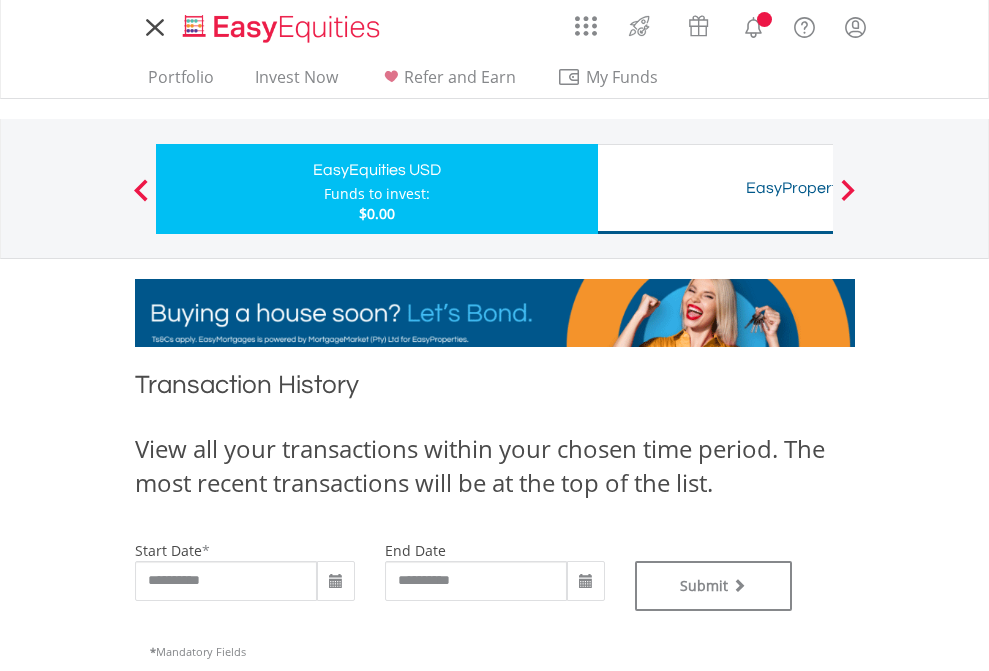 type on "**********" 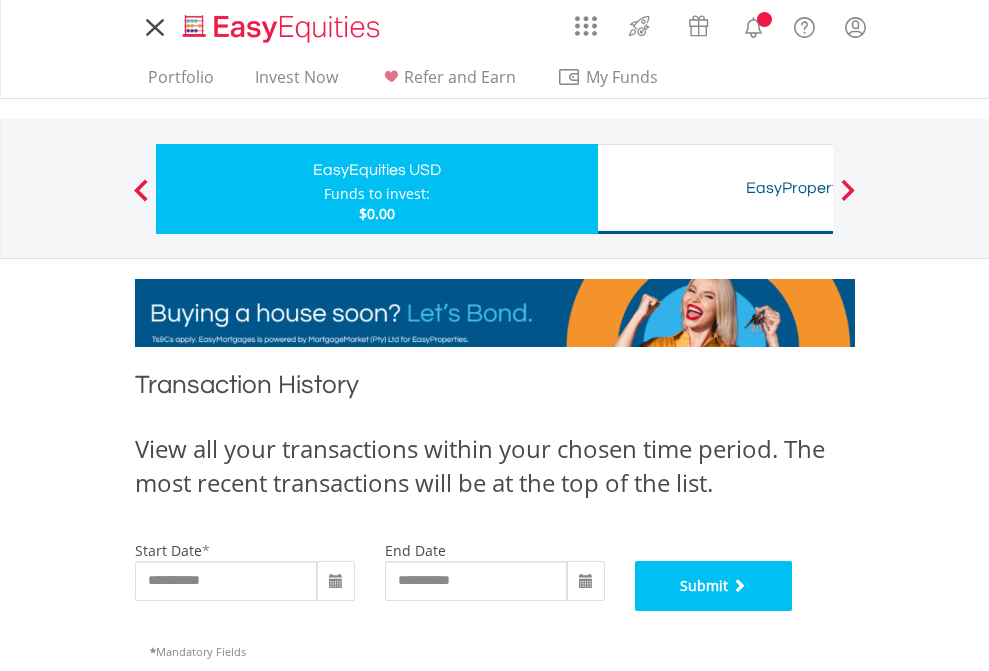 click on "Submit" at bounding box center [714, 586] 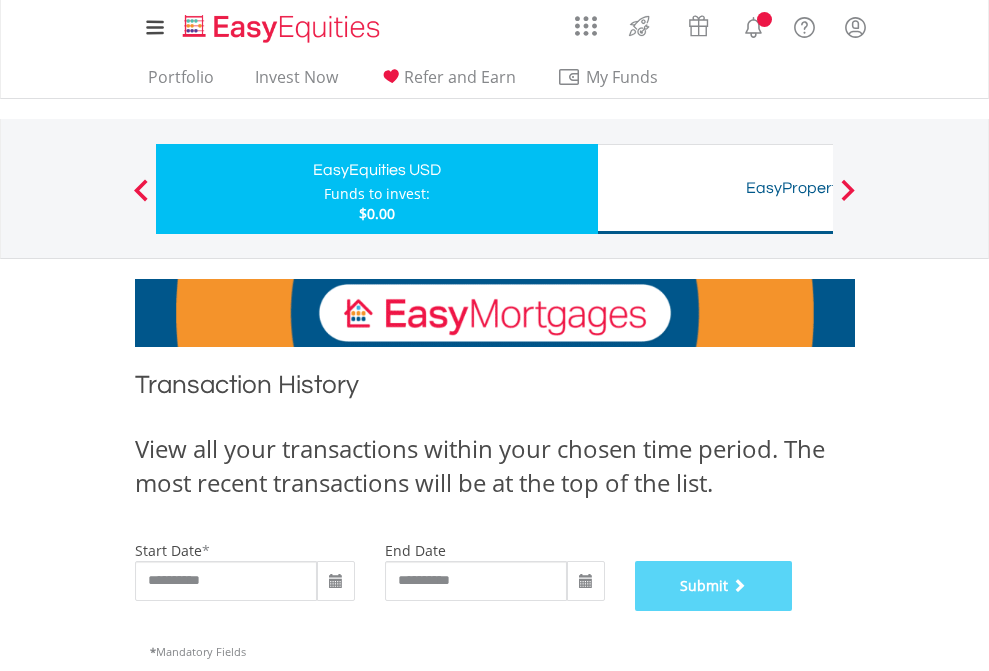 scroll, scrollTop: 811, scrollLeft: 0, axis: vertical 